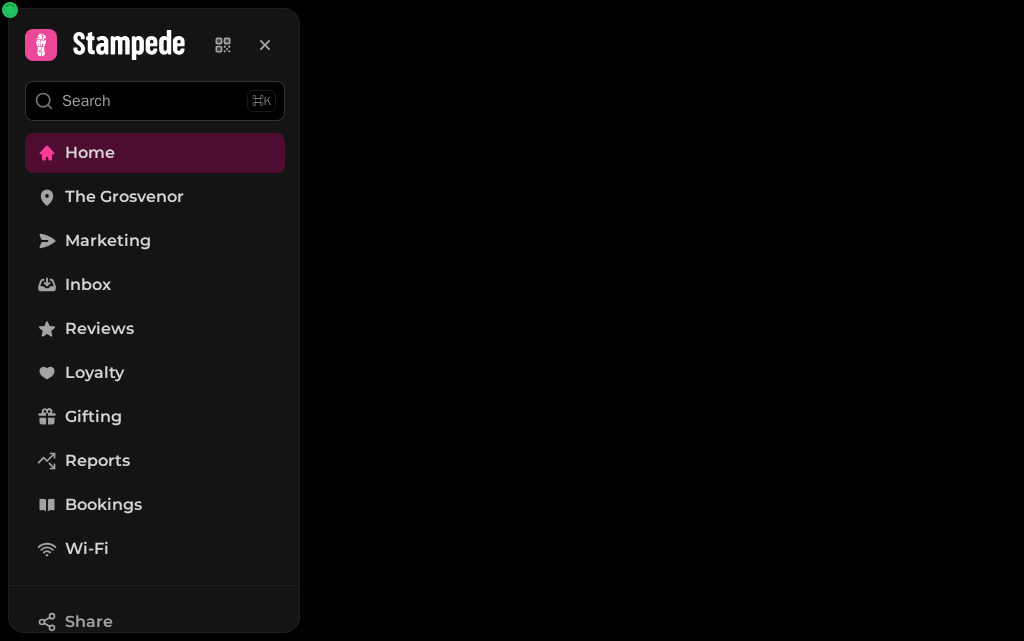 scroll, scrollTop: 0, scrollLeft: 0, axis: both 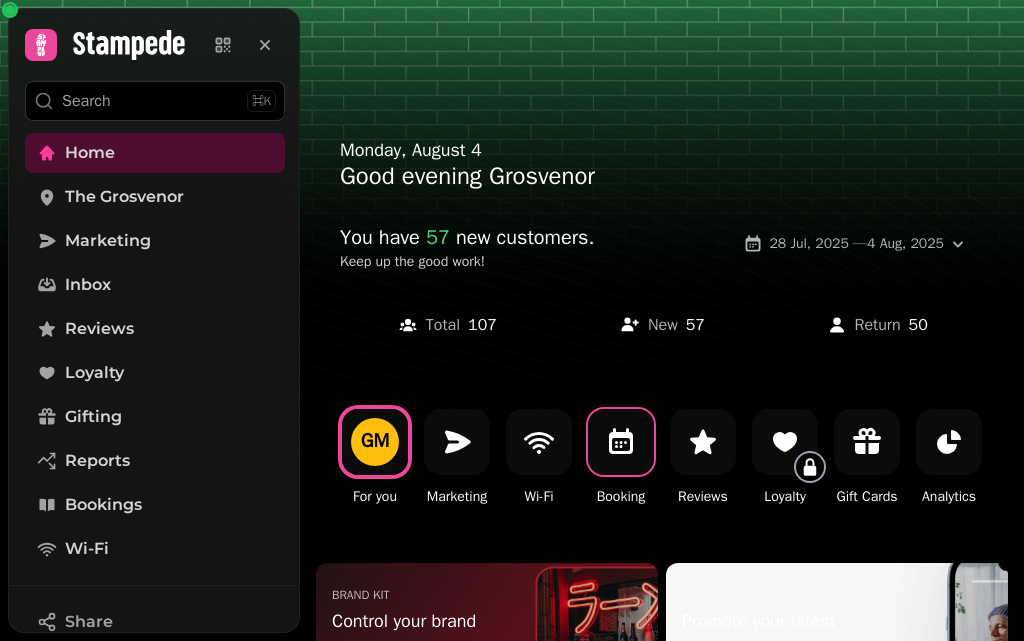 click at bounding box center (621, 442) 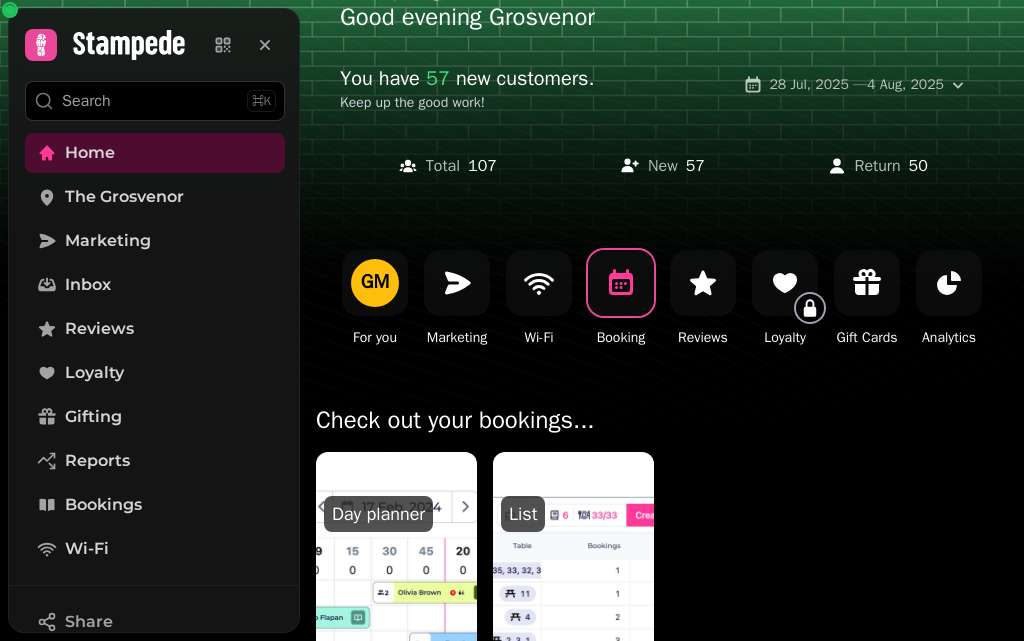 scroll, scrollTop: 358, scrollLeft: 0, axis: vertical 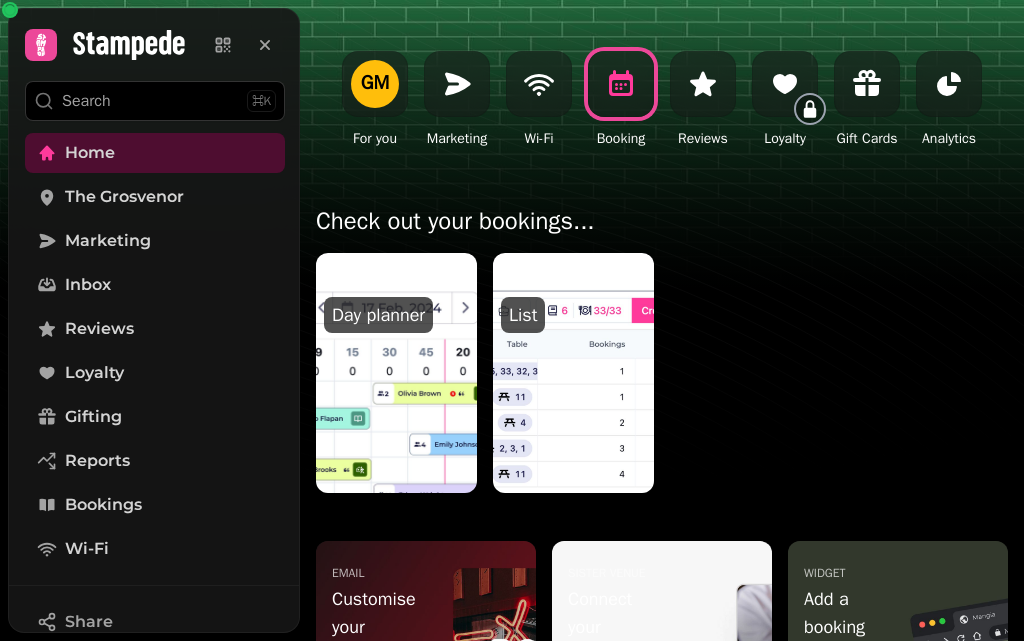 click at bounding box center (573, 373) 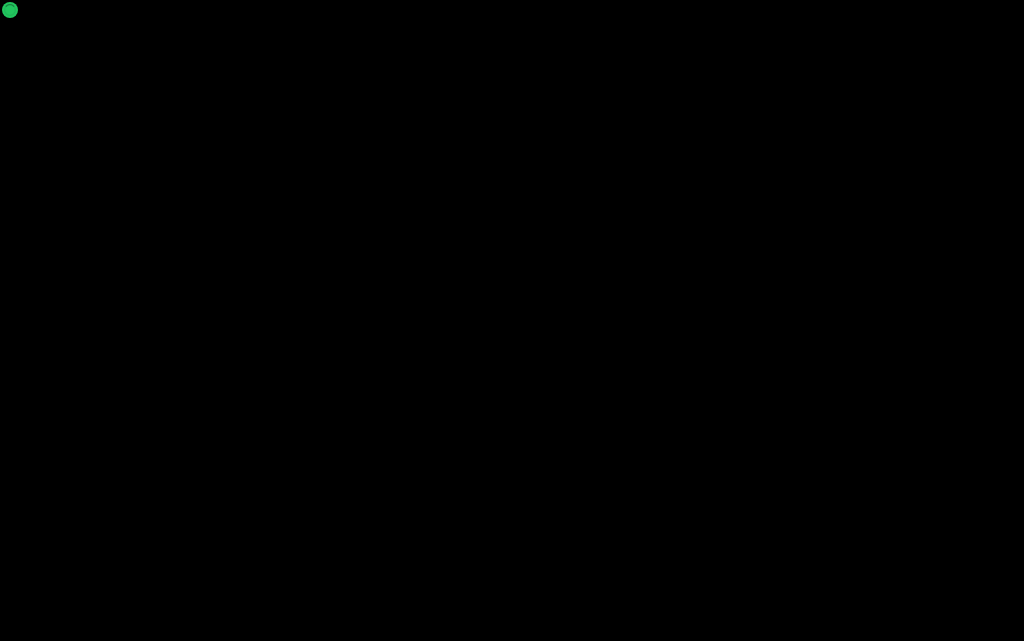 scroll, scrollTop: 0, scrollLeft: 0, axis: both 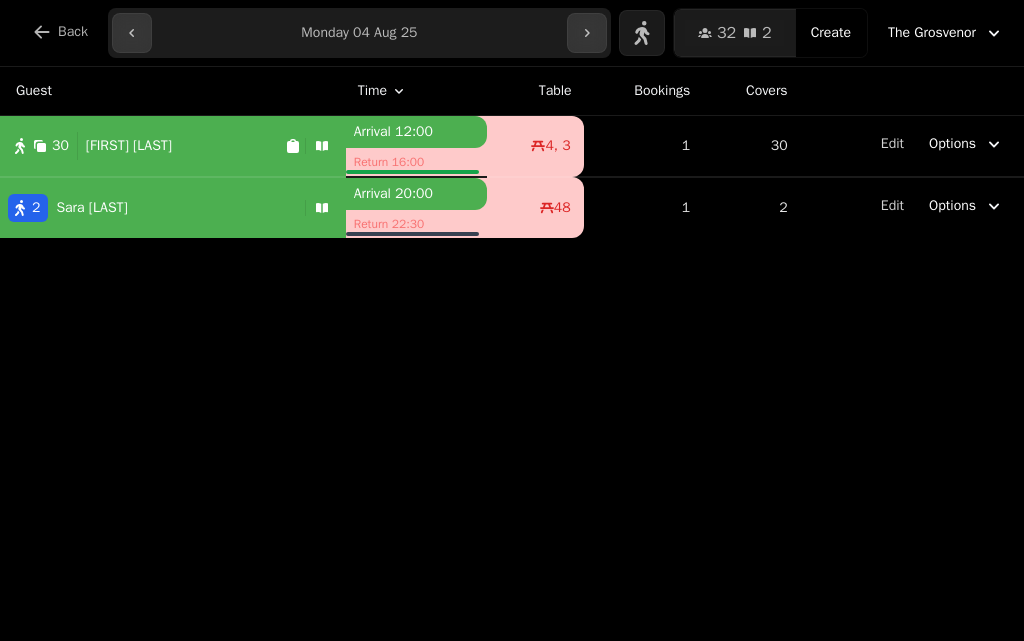 click on "**********" at bounding box center [359, 33] 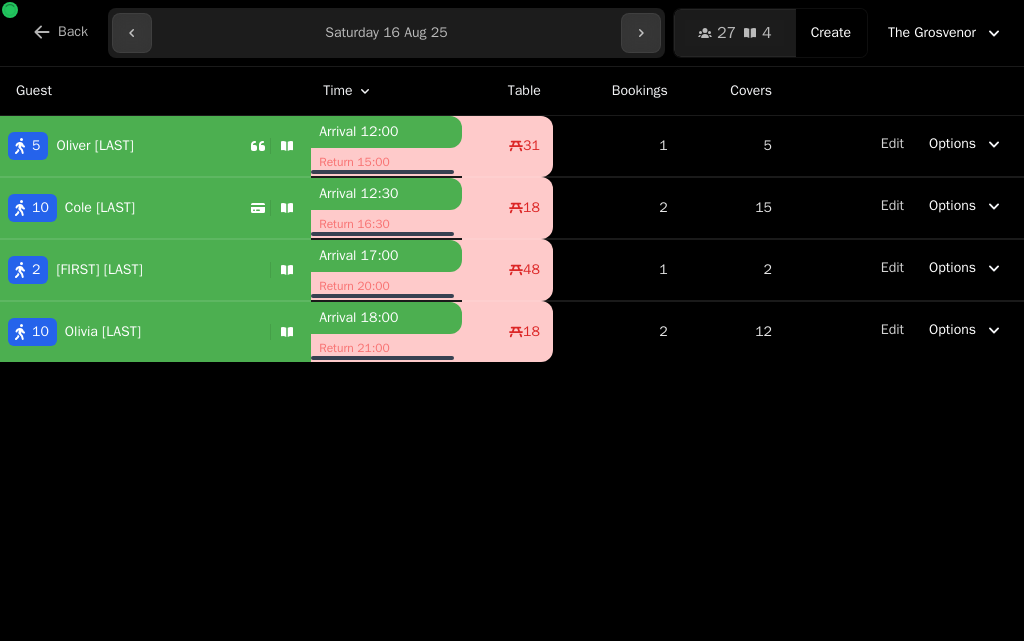 click on "**********" at bounding box center [386, 33] 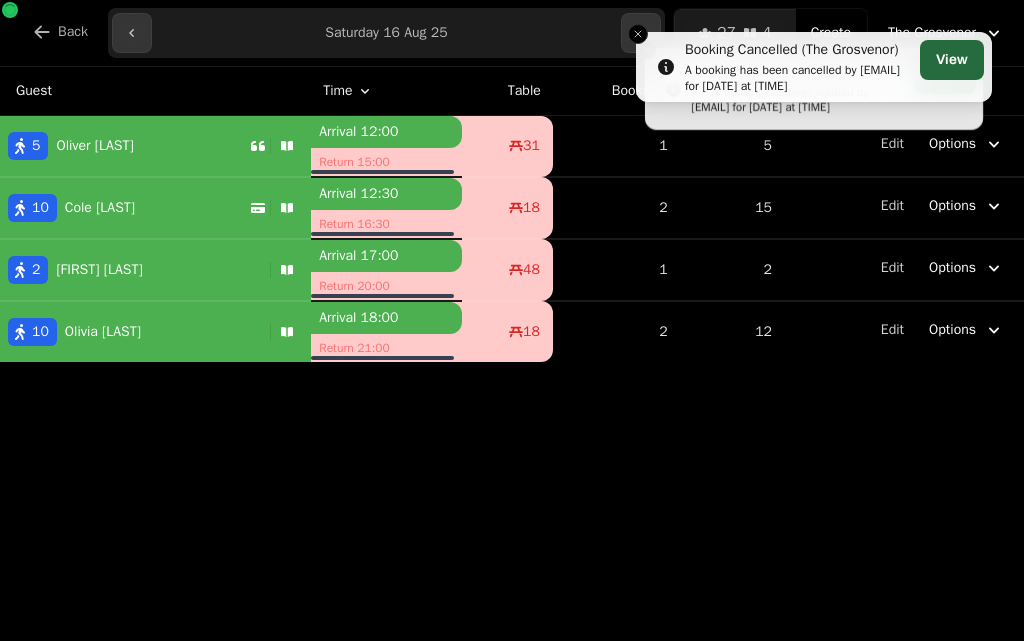 type on "**********" 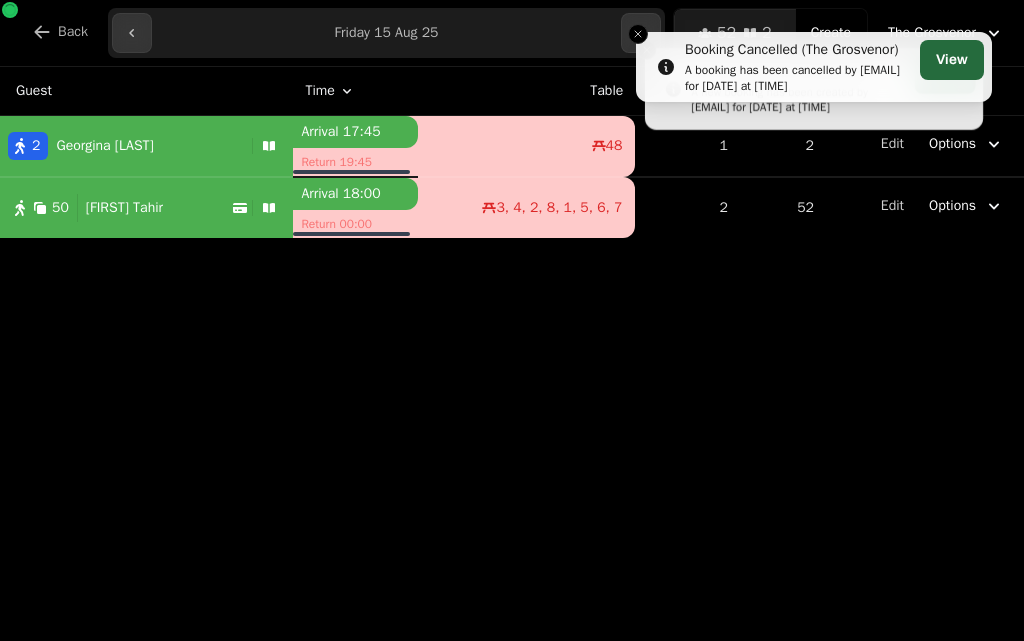click on "[NUMBER] [LAST]" at bounding box center [146, 208] 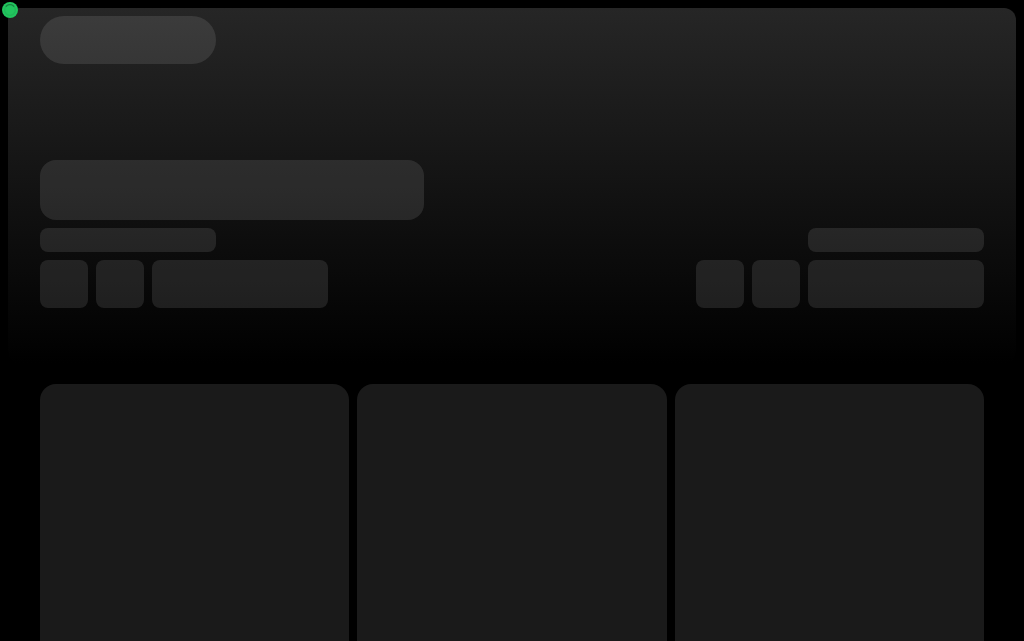 scroll, scrollTop: 0, scrollLeft: 0, axis: both 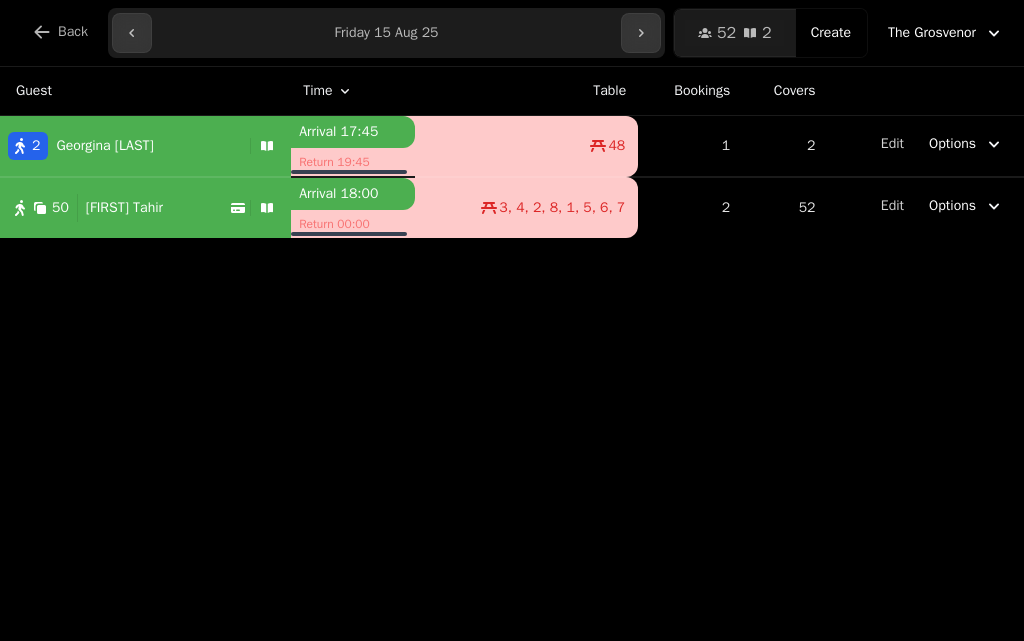 click on "**********" at bounding box center (386, 33) 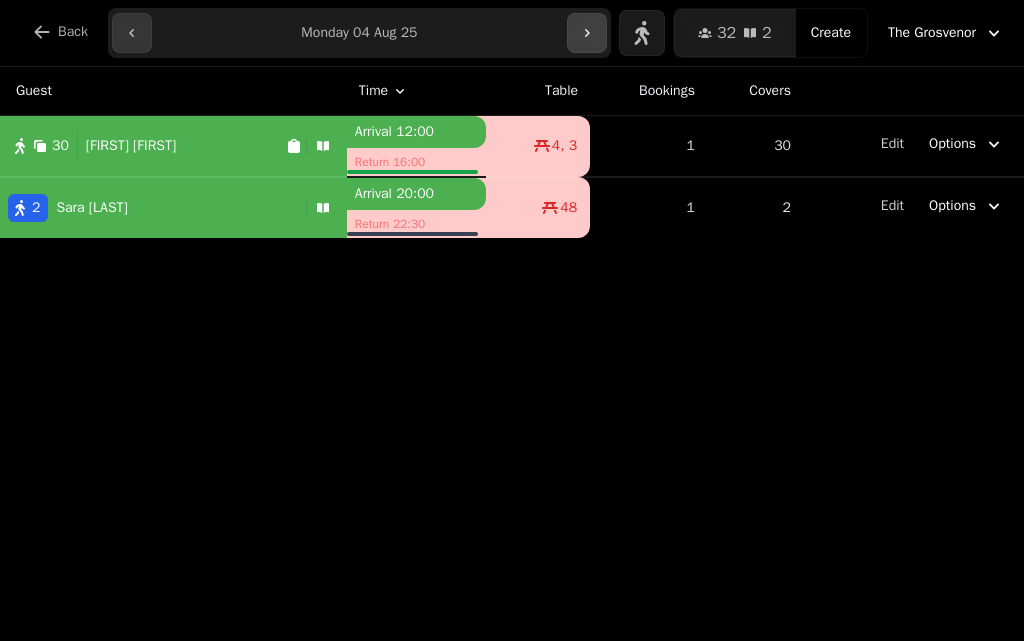 click at bounding box center (587, 33) 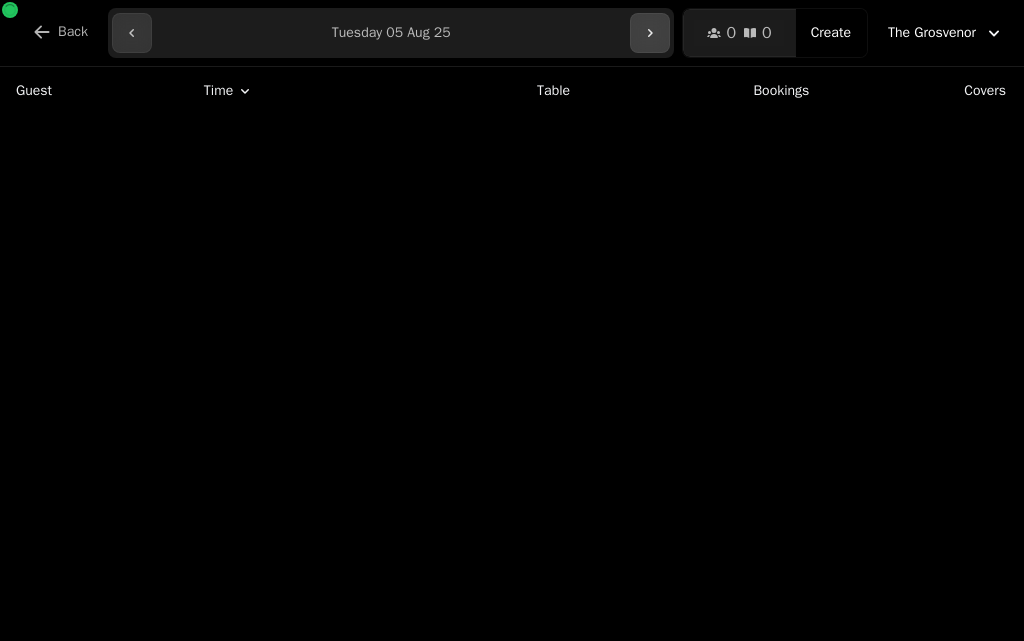 click 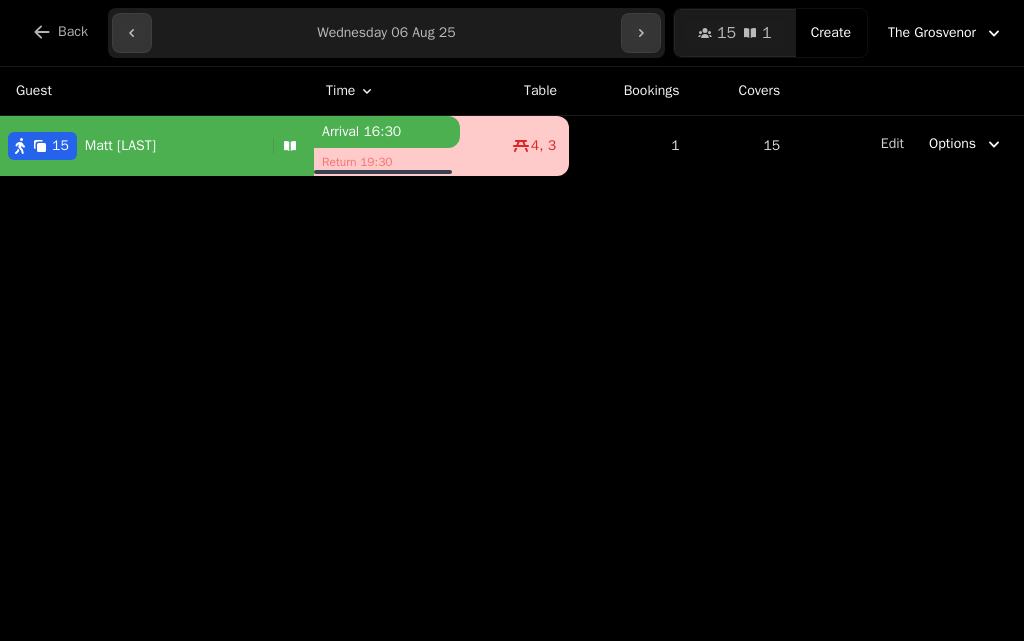 click on "15 Matt   Lloyd" at bounding box center (132, 146) 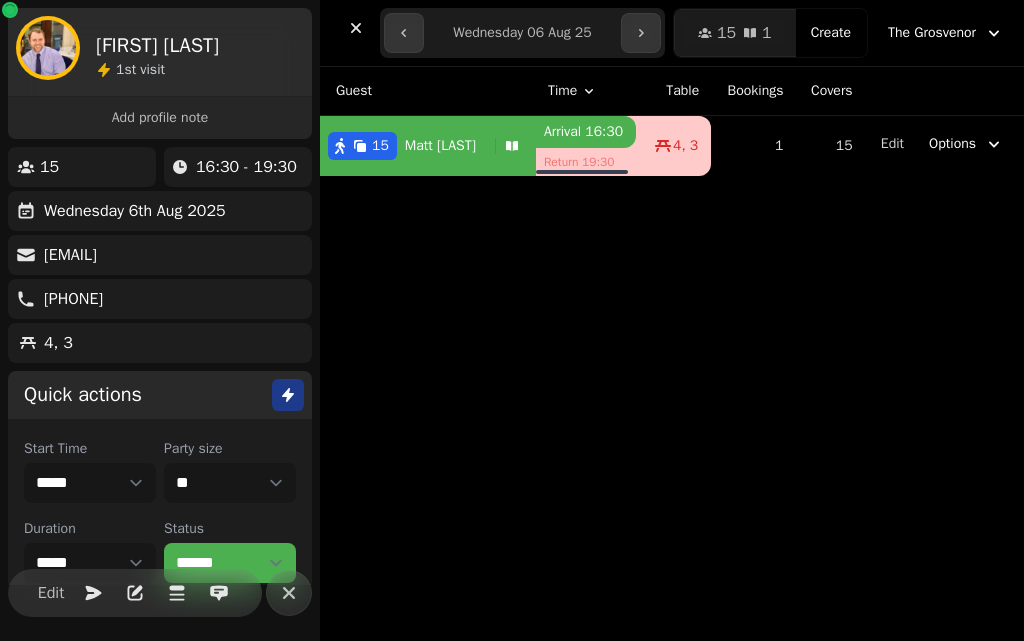 scroll, scrollTop: 86, scrollLeft: 0, axis: vertical 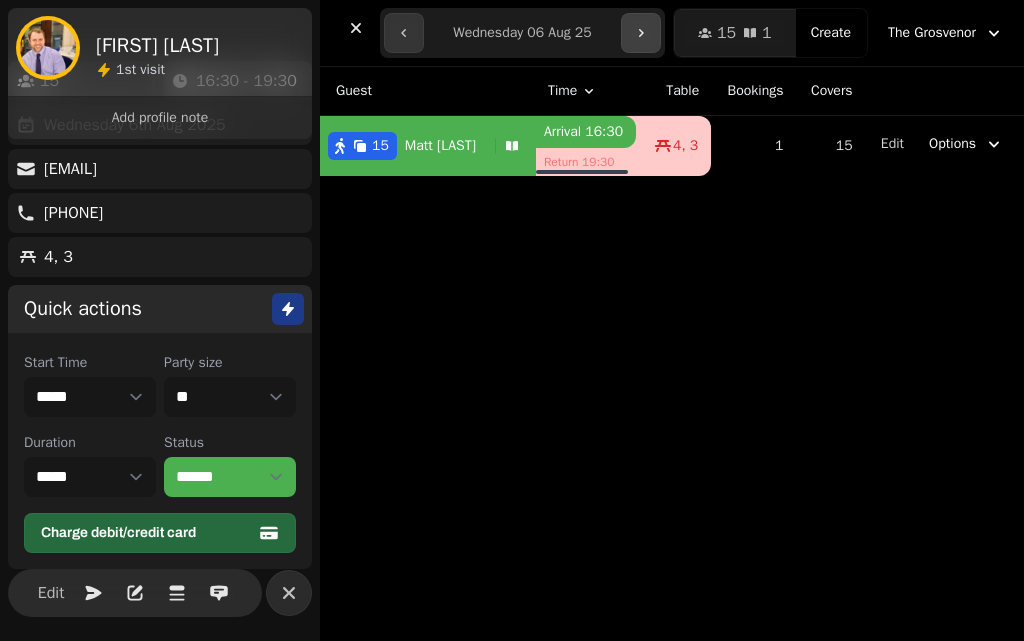 click 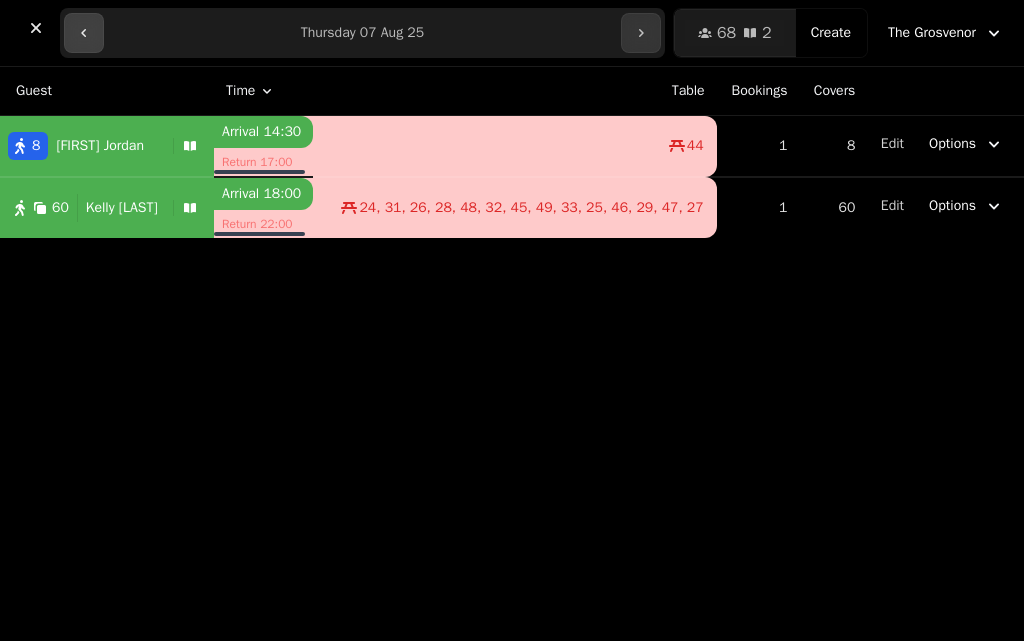 click 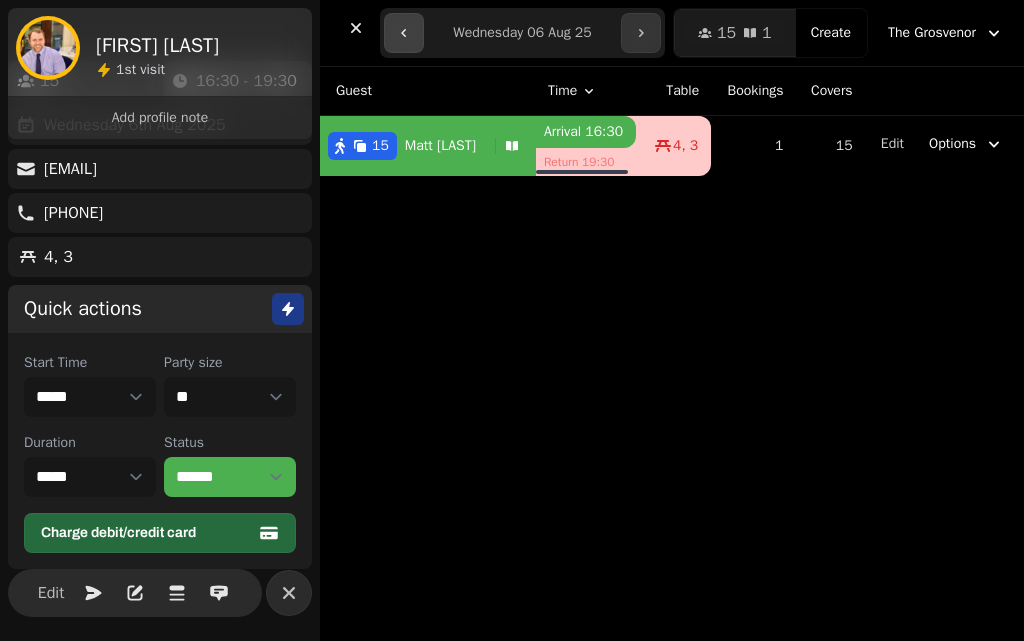 click 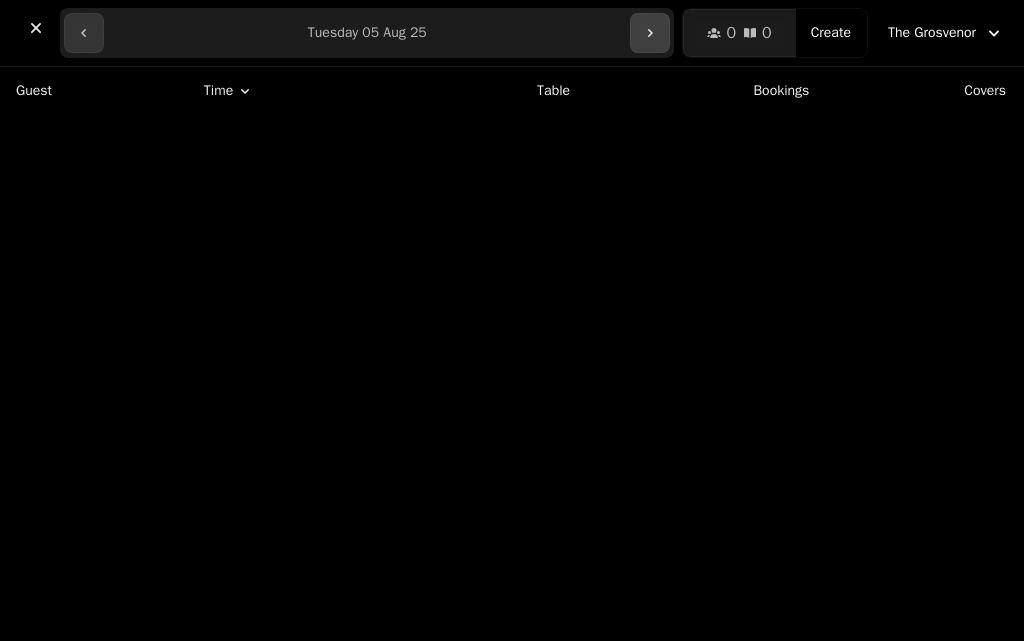 click 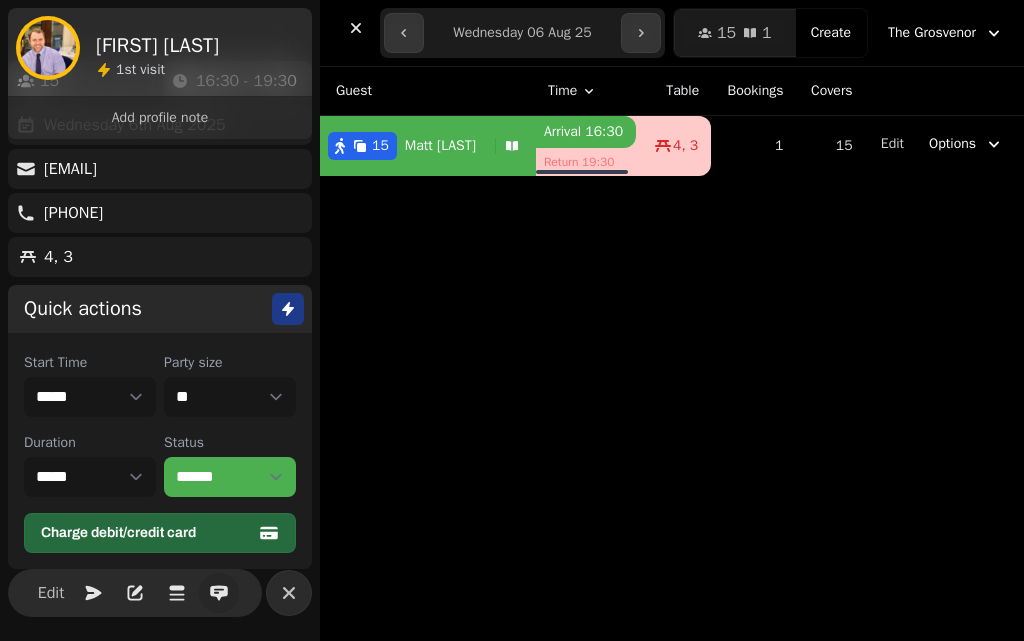 click 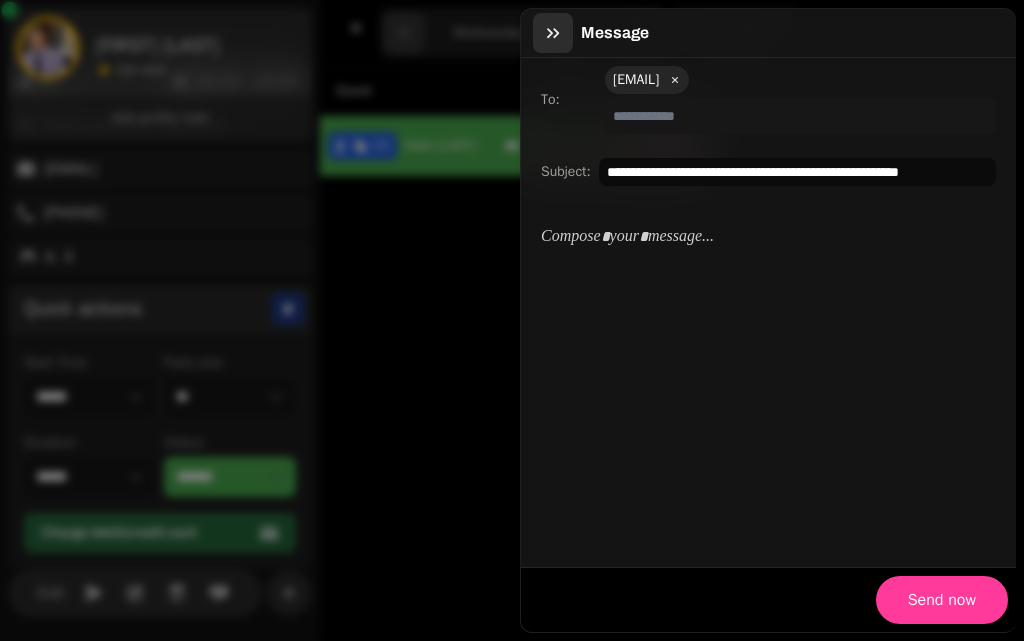 click 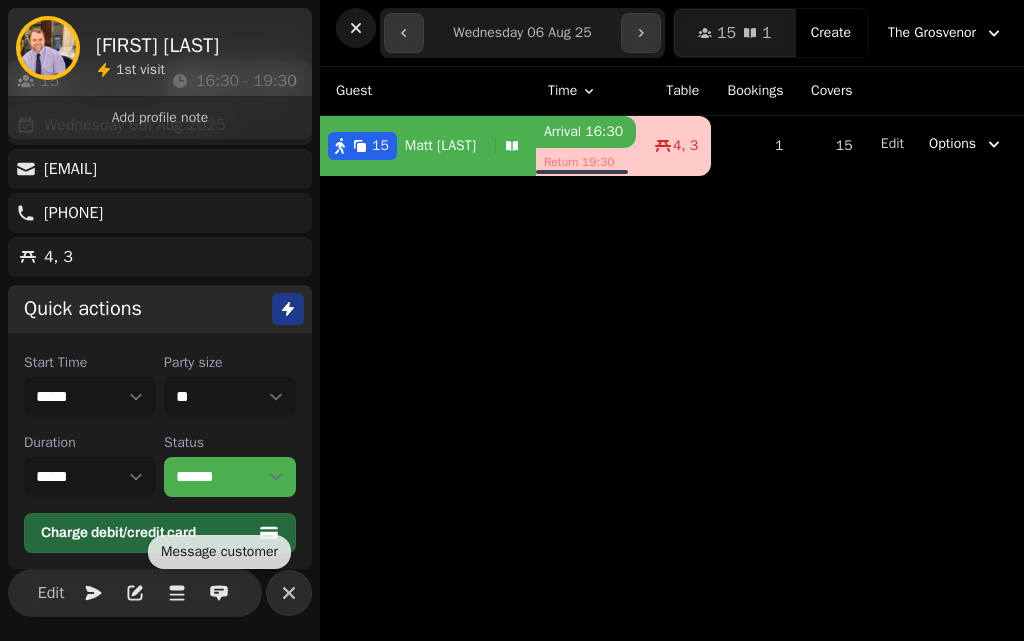 click 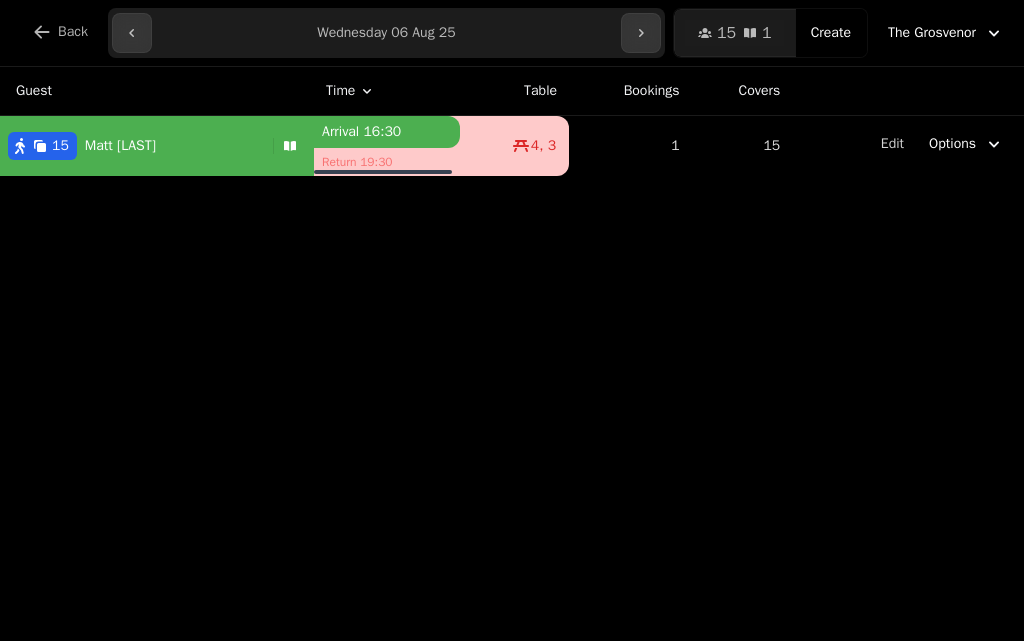click on "**********" at bounding box center (386, 33) 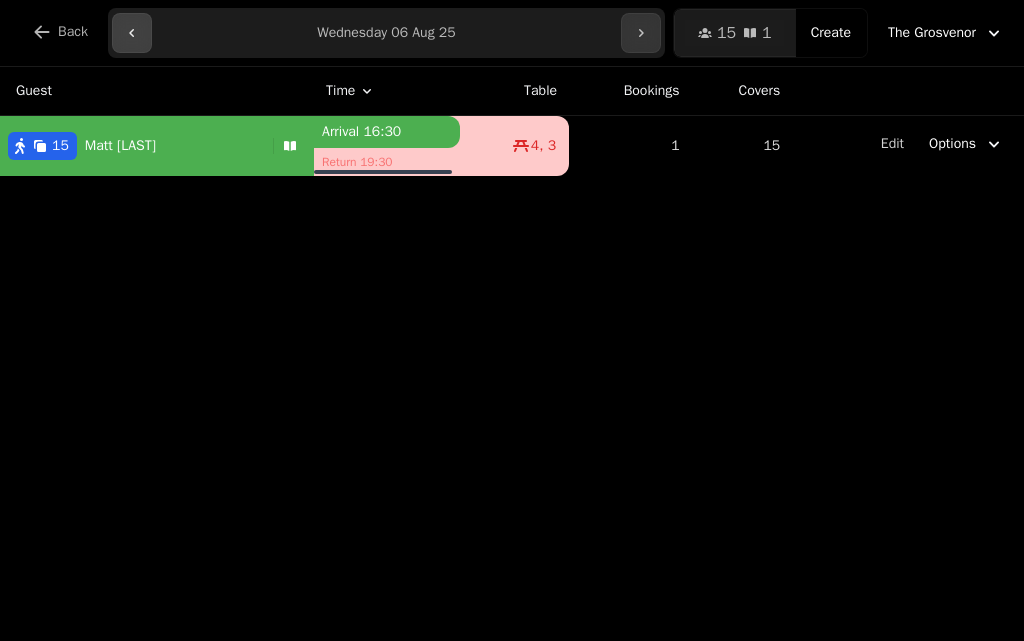 click 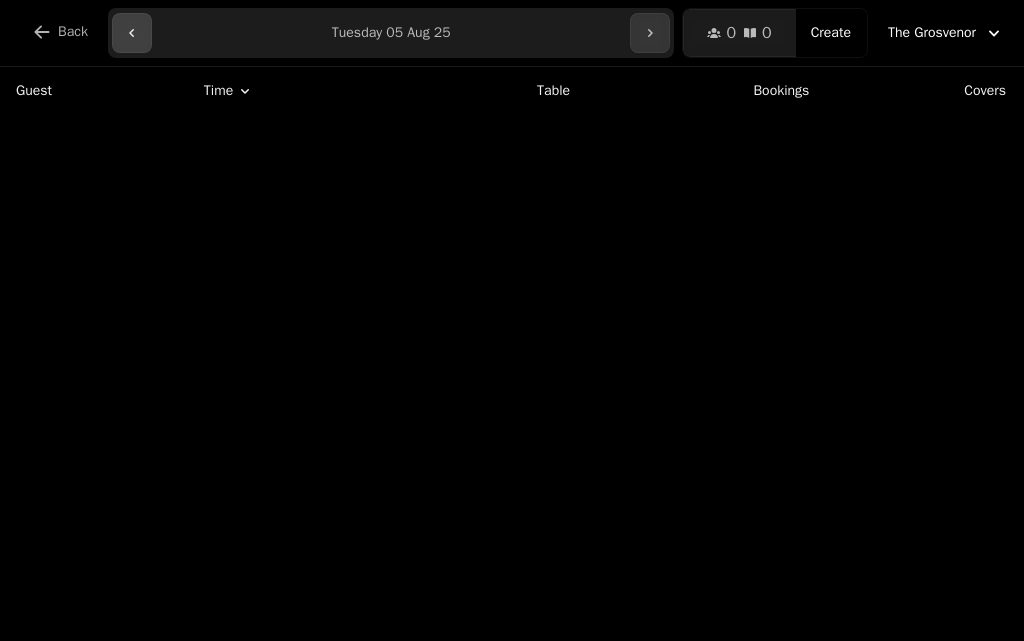 click 